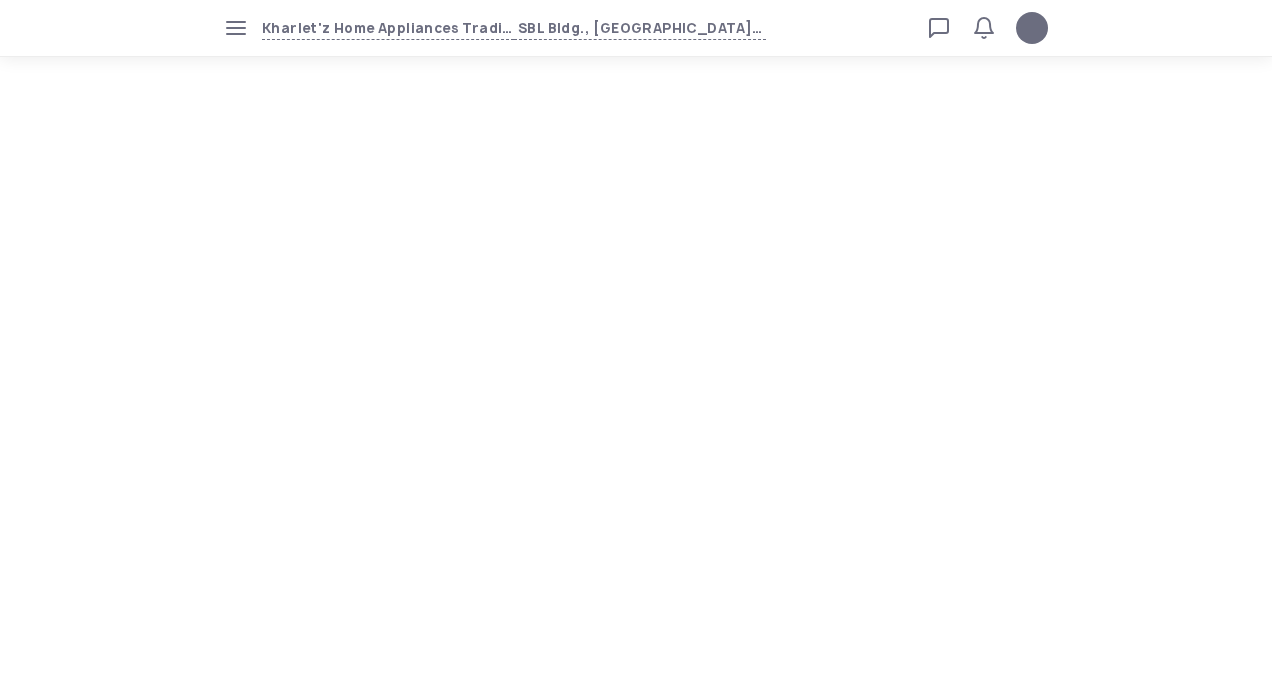 scroll, scrollTop: 0, scrollLeft: 0, axis: both 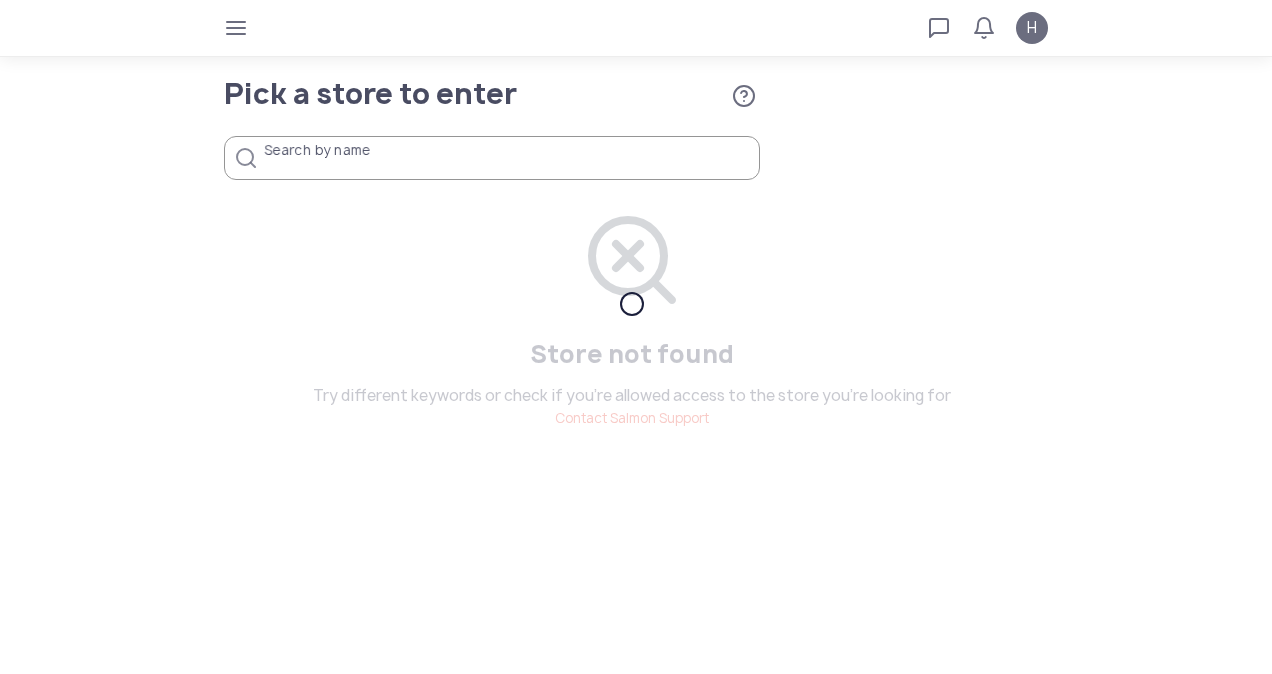 click on "Search by name" at bounding box center [492, 158] 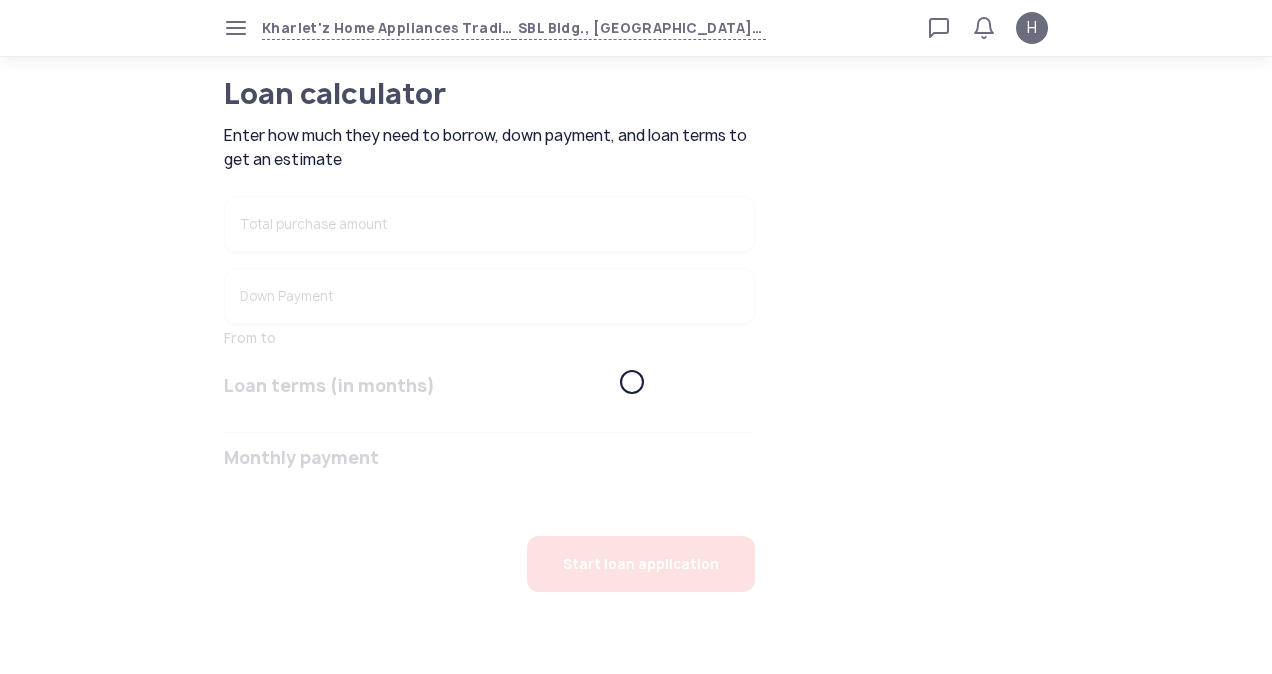type on "******" 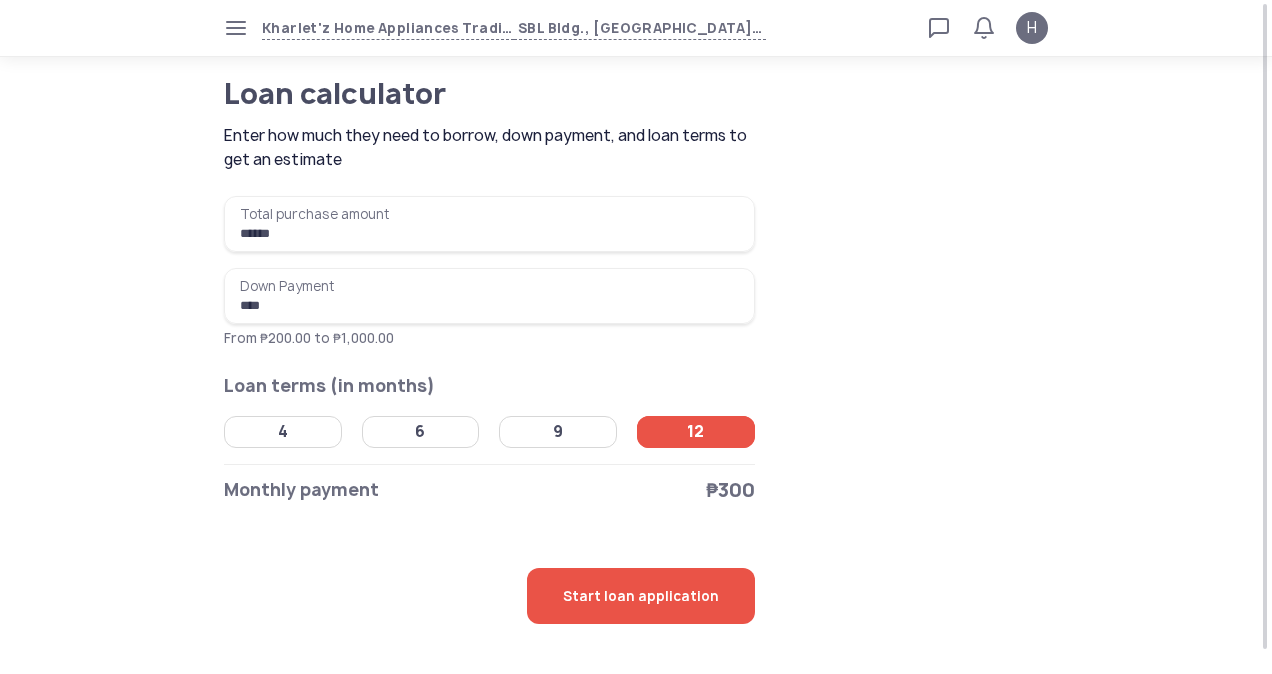 click 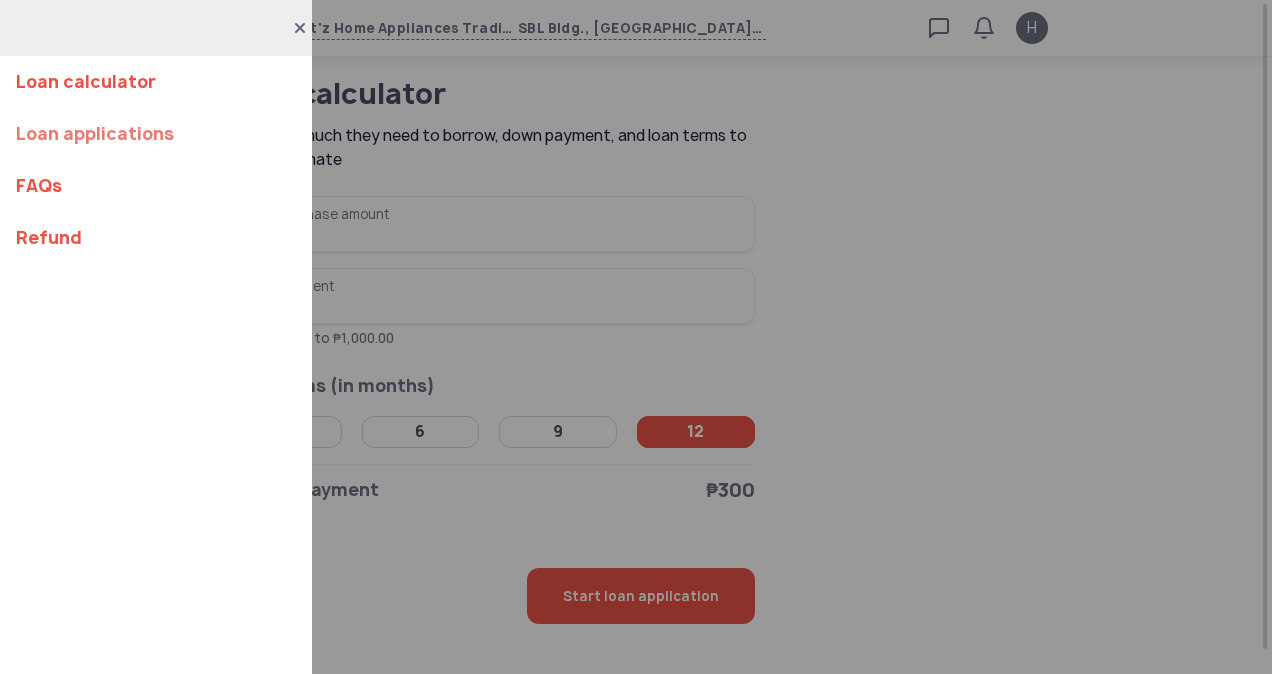 click on "Loan applications" 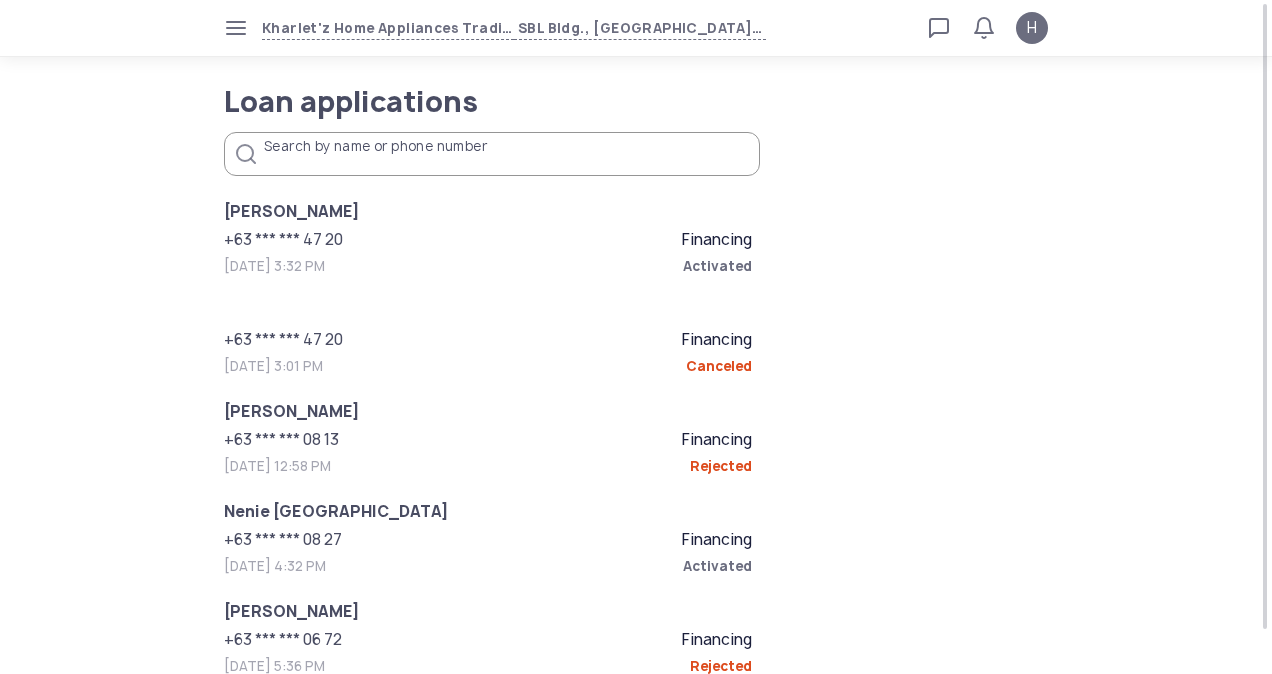 click on "Search by name or phone number" at bounding box center (492, 154) 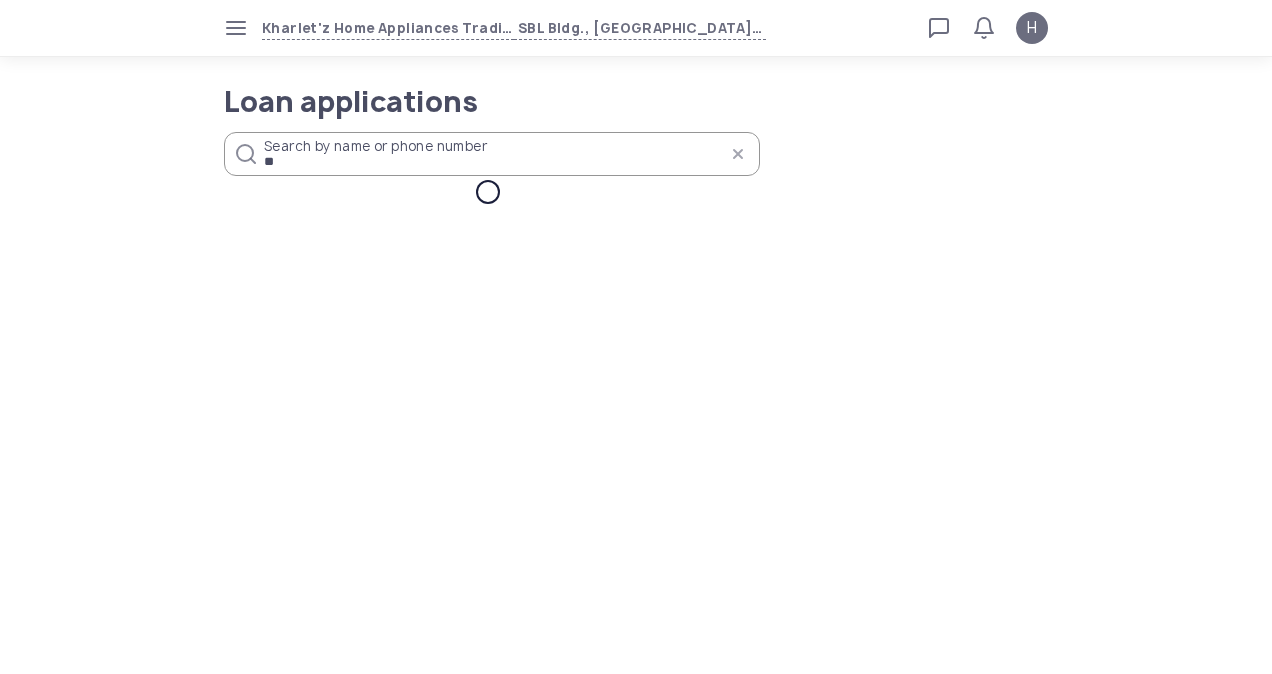 type on "*" 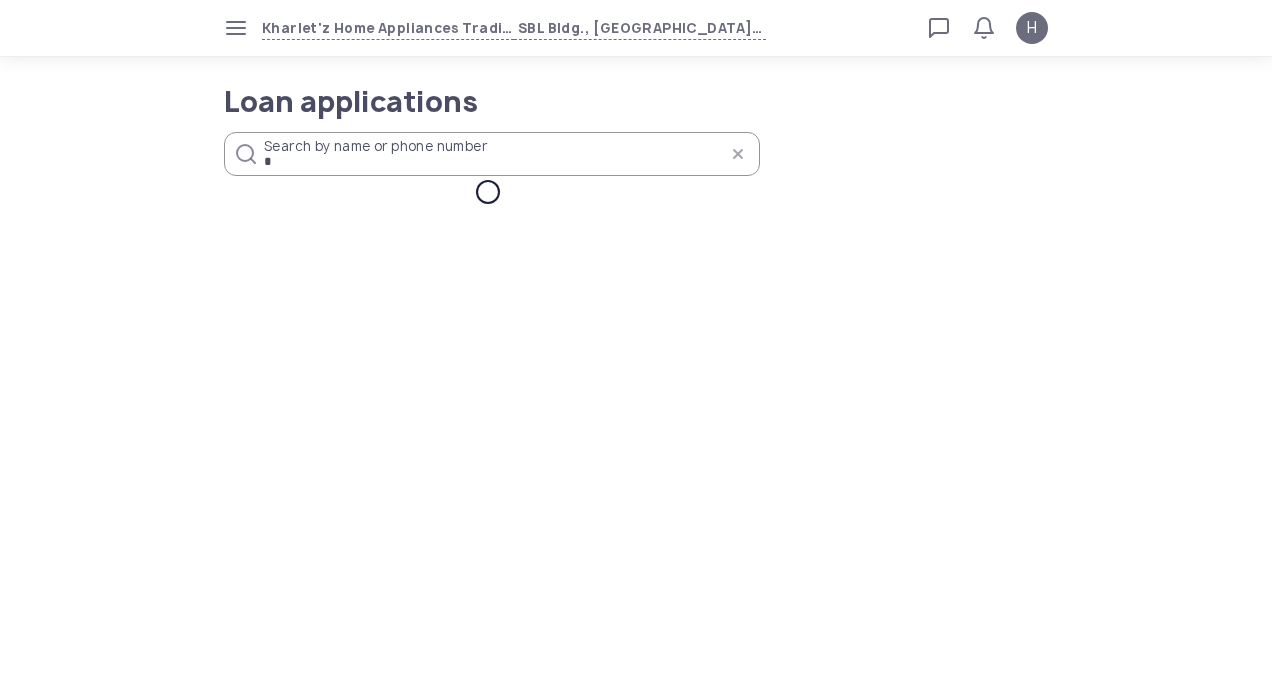 type 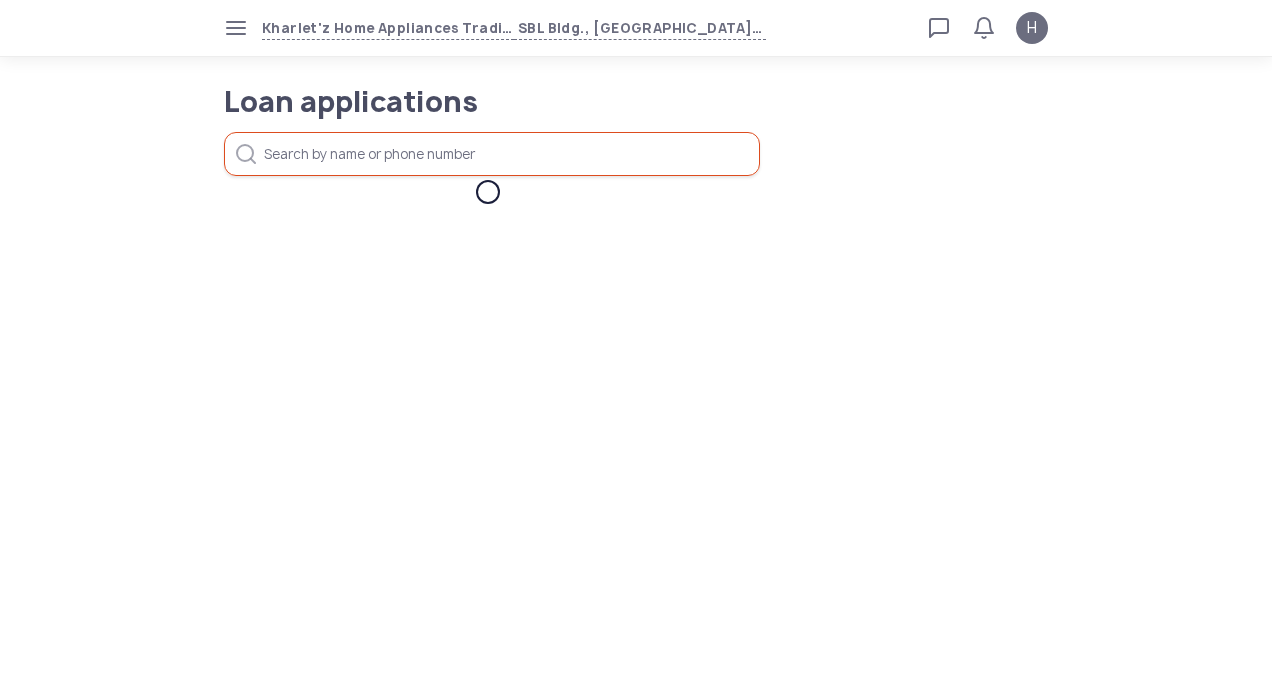click 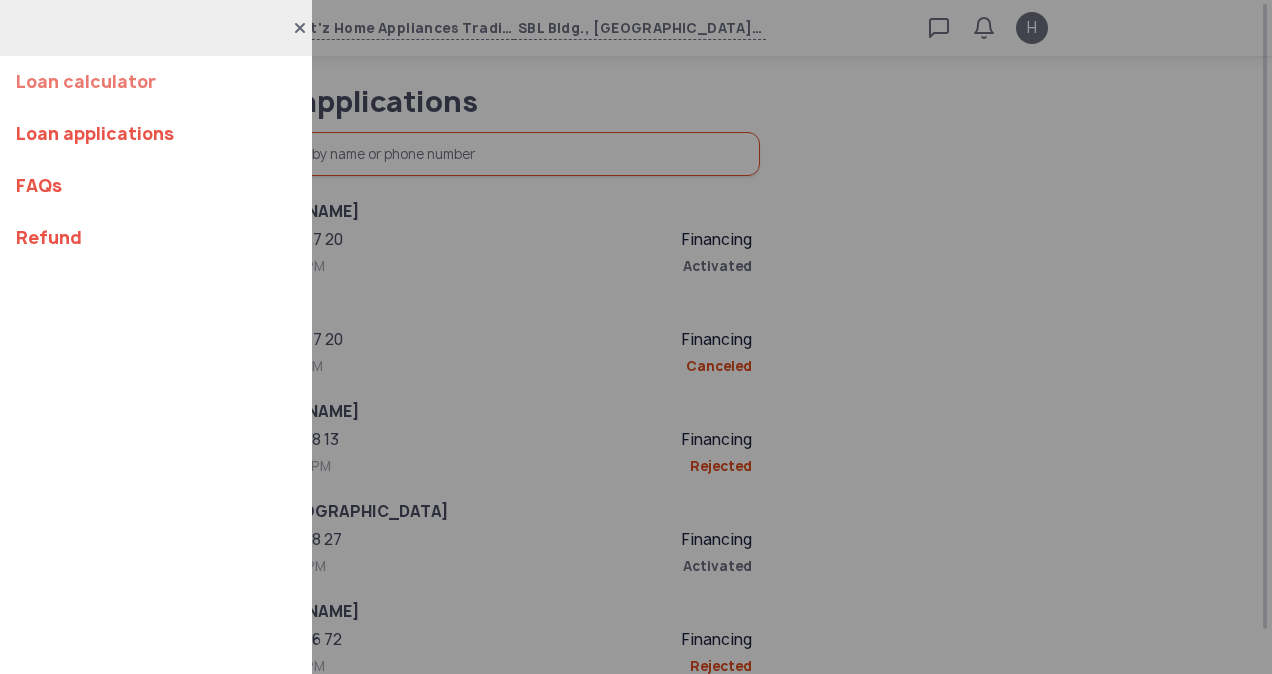 click on "Loan calculator" 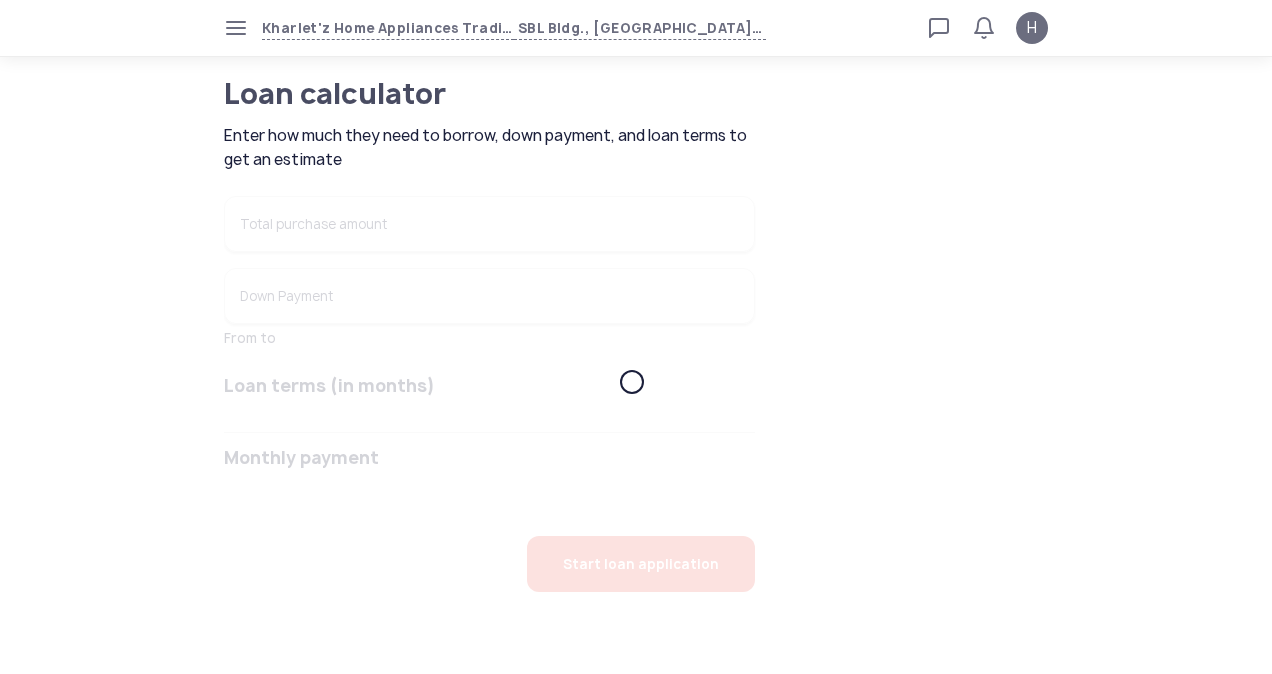 type on "******" 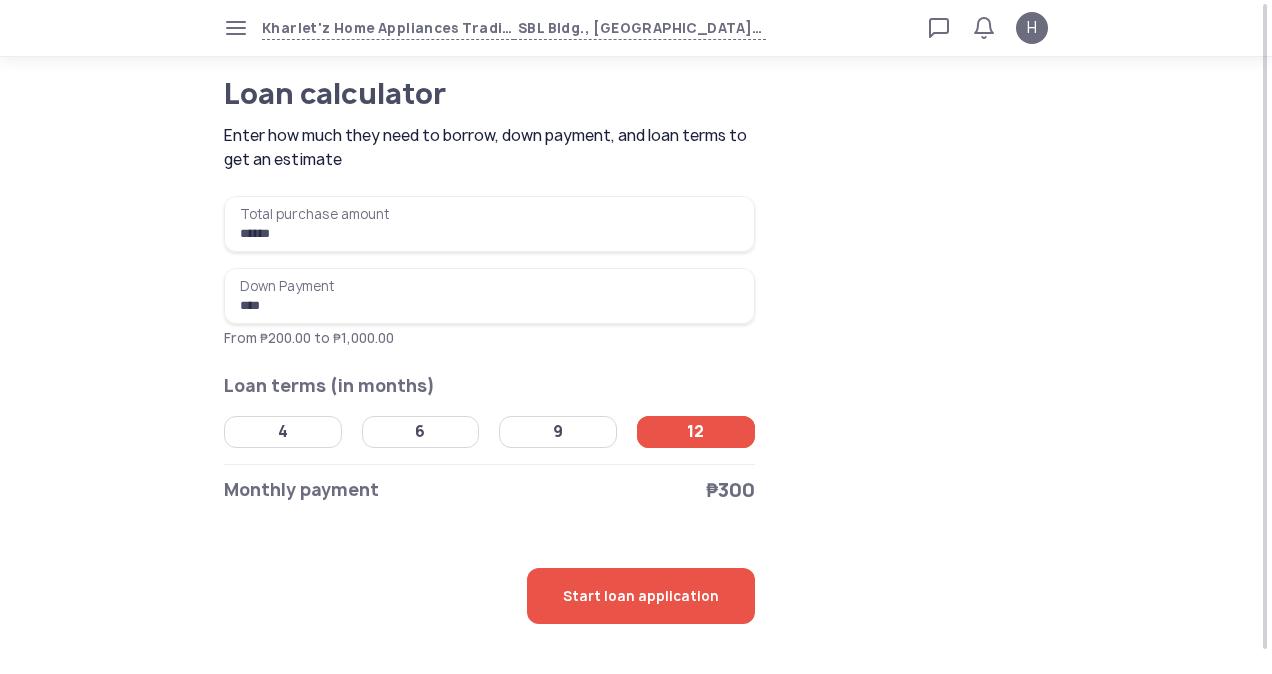 click 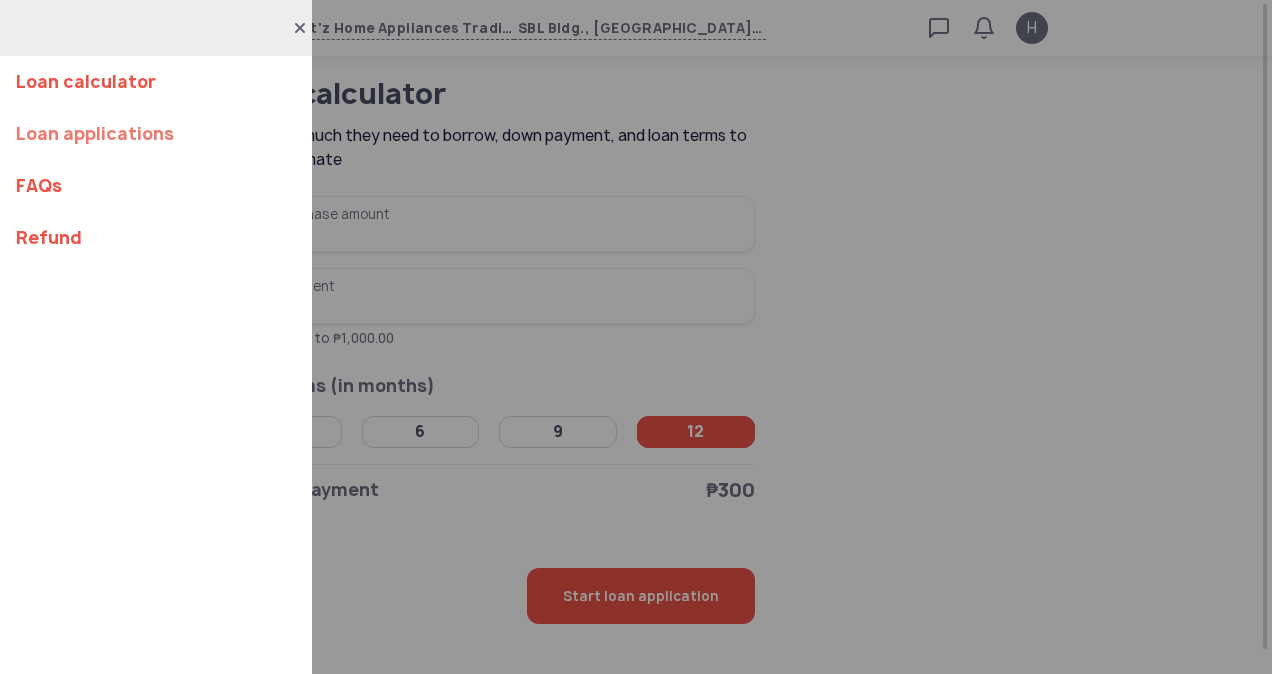 click on "Loan applications" 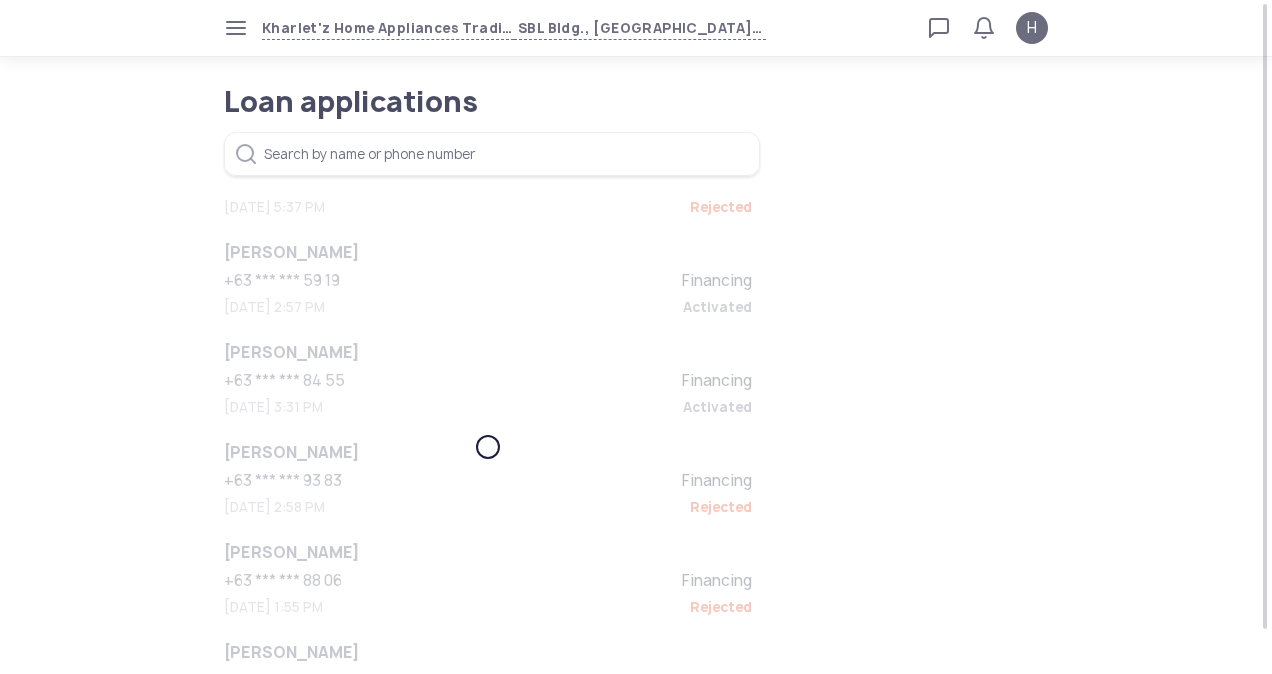 scroll, scrollTop: 3481, scrollLeft: 0, axis: vertical 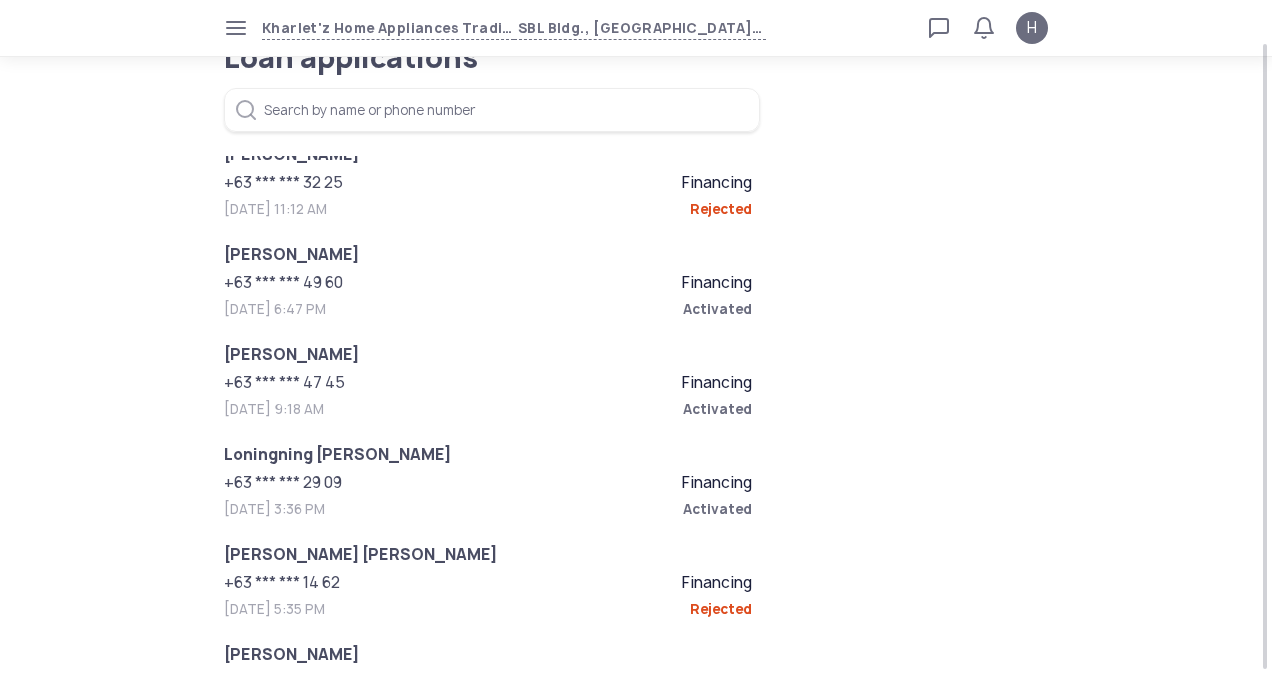 click on "+63 *** *** 47 45" 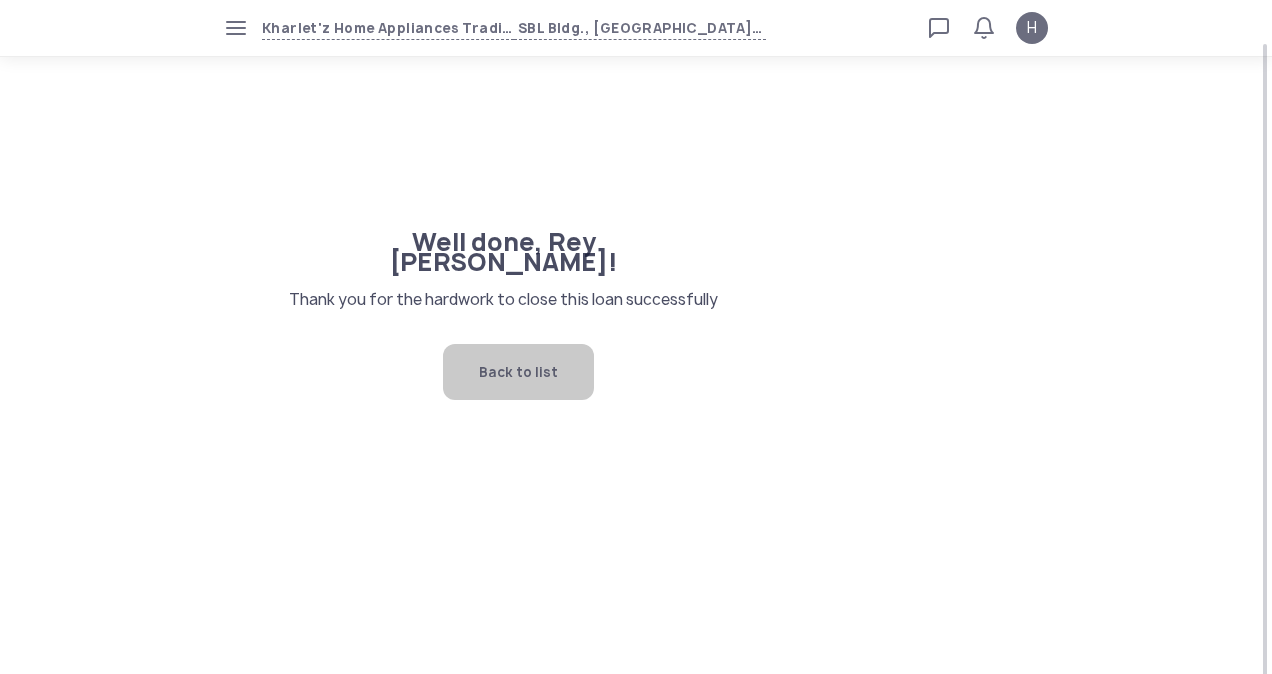scroll, scrollTop: 0, scrollLeft: 0, axis: both 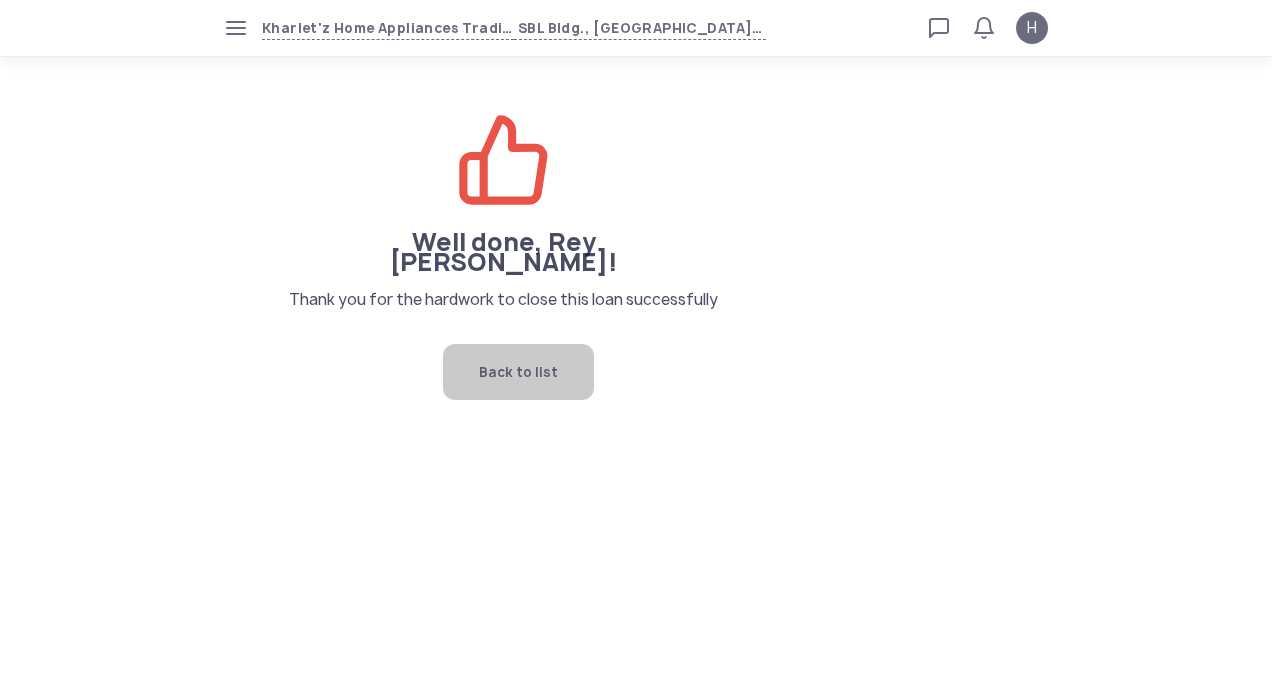click on "Back to list" 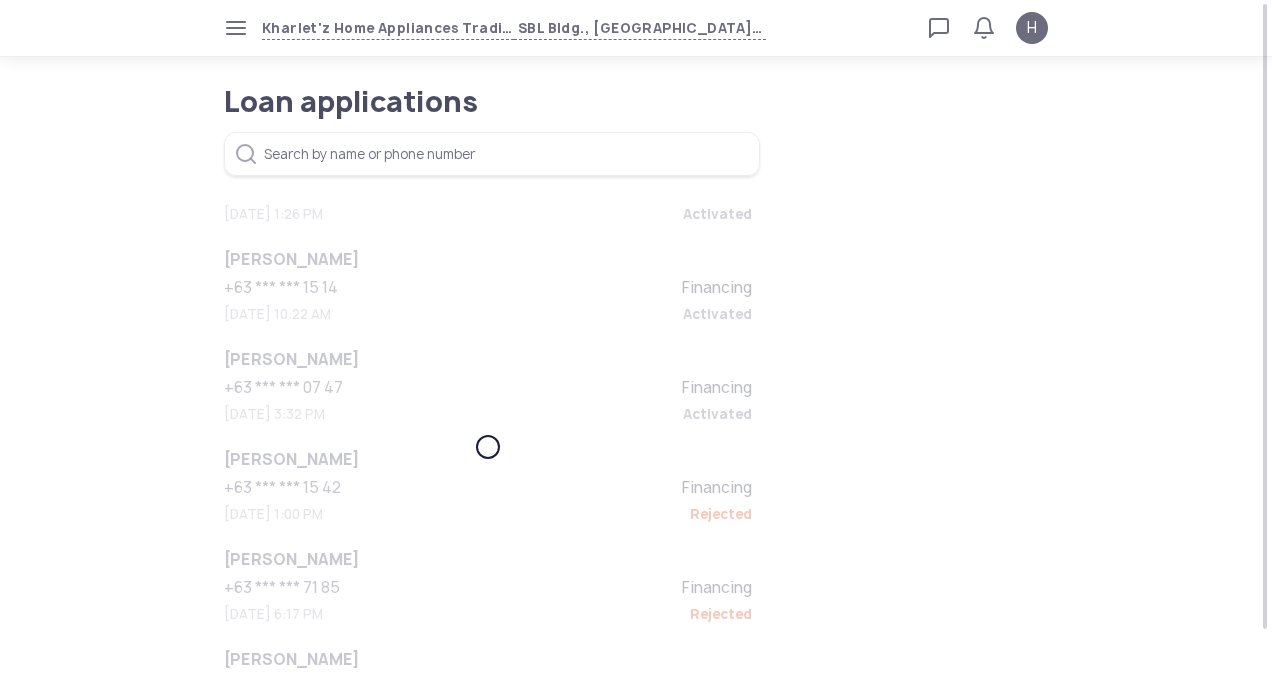 scroll, scrollTop: 1481, scrollLeft: 0, axis: vertical 